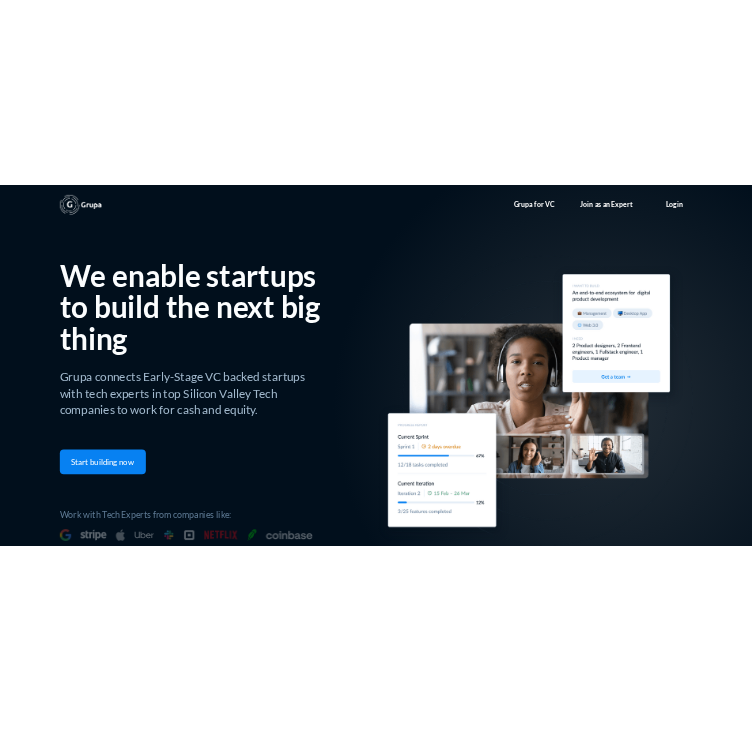 scroll, scrollTop: 0, scrollLeft: 0, axis: both 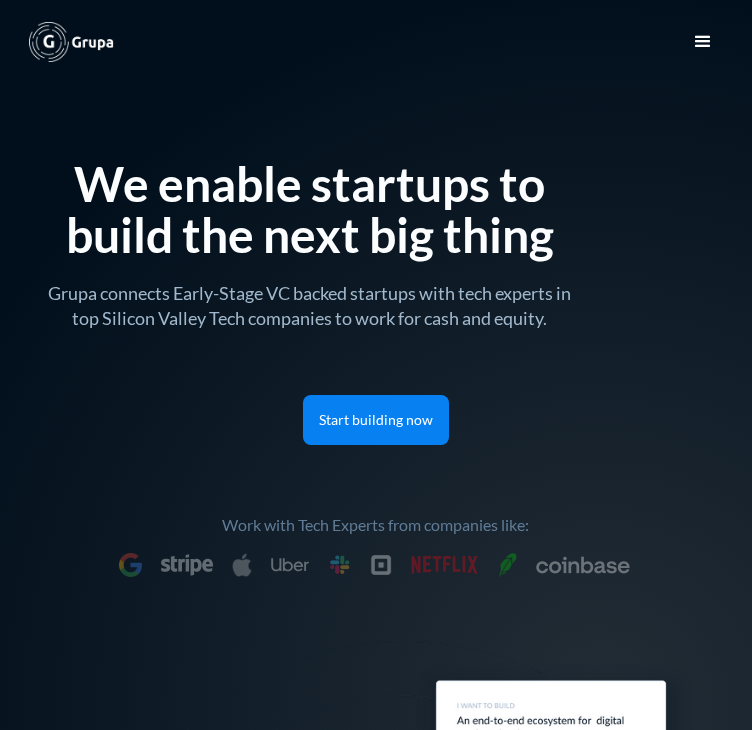 click on "Grupa connects Early-Stage VC backed startups with tech experts in top Silicon Valley Tech companies to work for cash and equity." at bounding box center (310, 303) 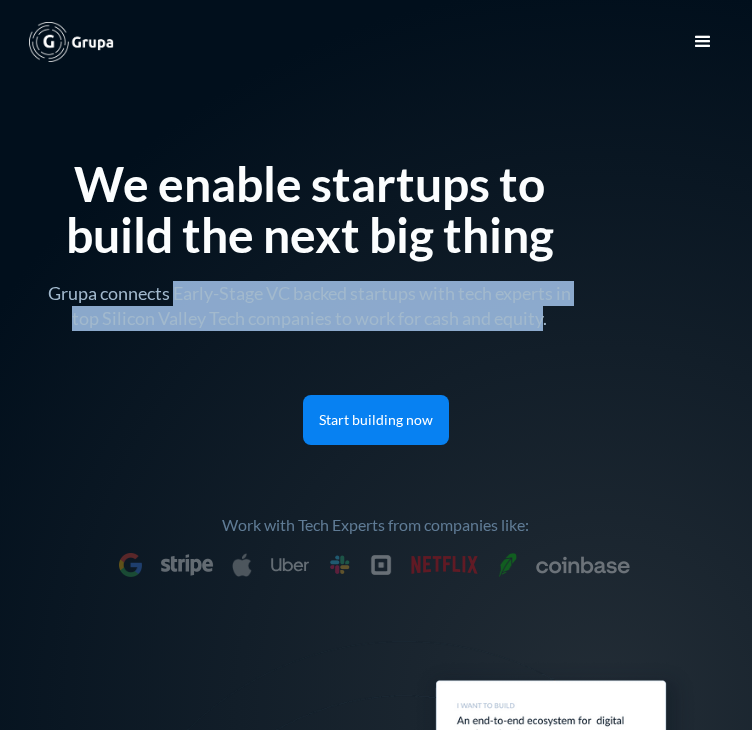 drag, startPoint x: 208, startPoint y: 363, endPoint x: 68, endPoint y: 495, distance: 192.41621 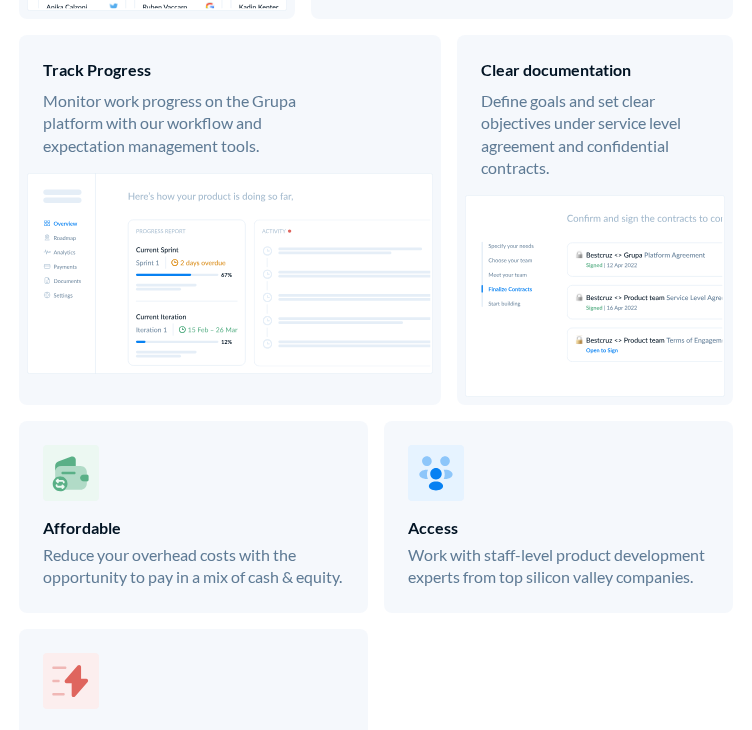 scroll, scrollTop: 2000, scrollLeft: 0, axis: vertical 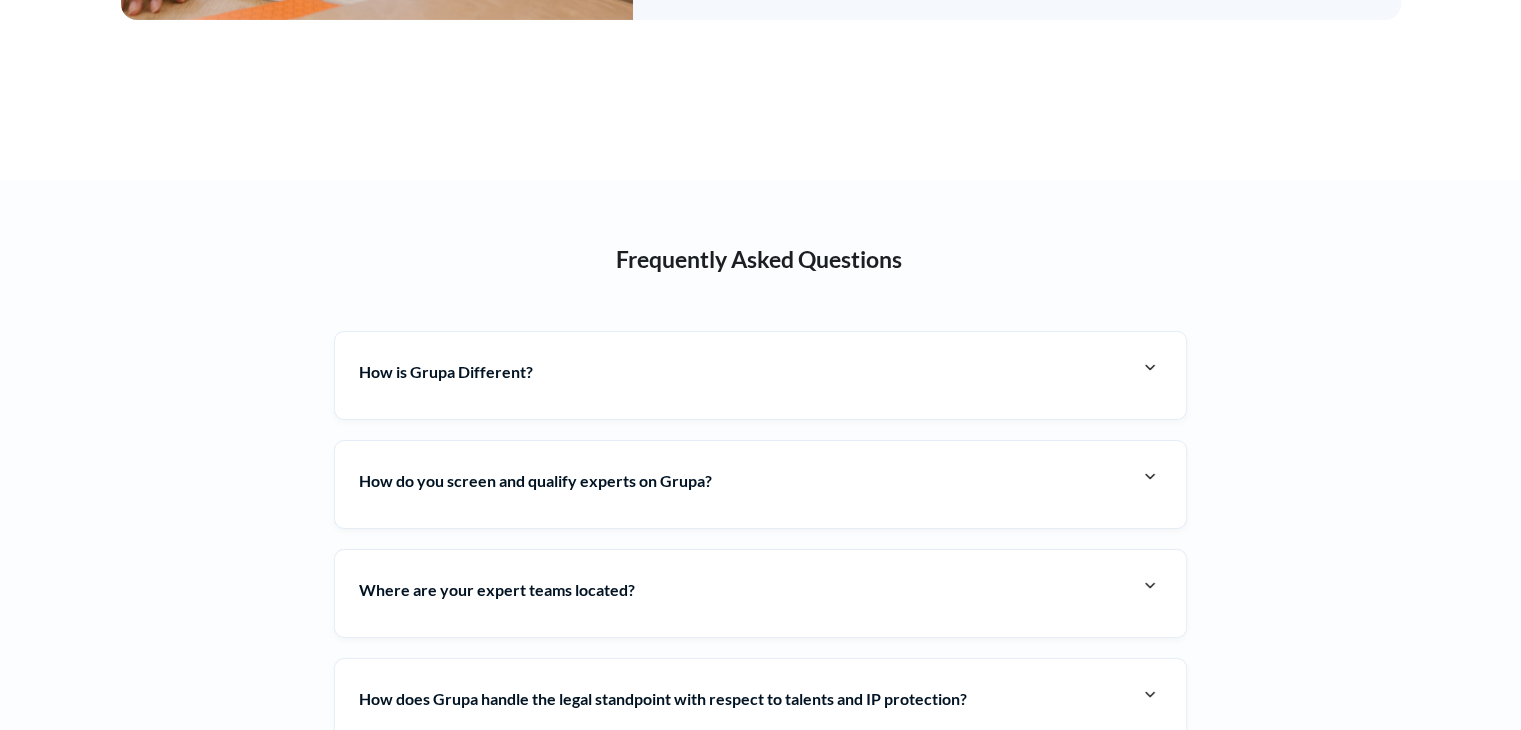 click on "How is Grupa Different? You don’t have to outsource! You get embedded teams who integrate with your company, culture, communication, collaboration tools, and work systems. With our integrated system, tools, resources, and infrastructure, you also get to work with a Silicon Valley expert team from FAANG companies who dedicate 15-30 hours a week and weekends to help you build a high quality product easier and faster." at bounding box center [760, 375] 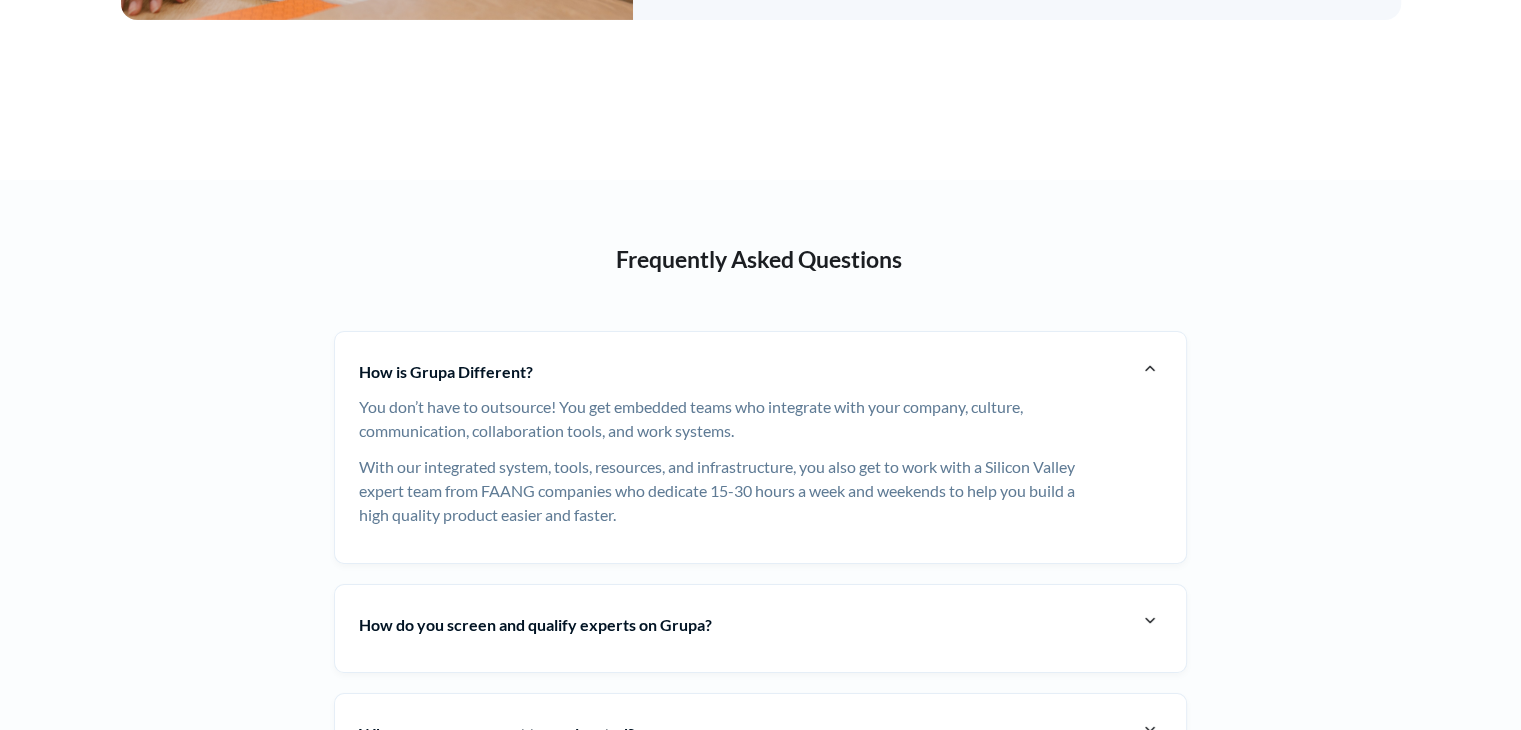 click on "You don’t have to outsource! You get embedded teams who integrate with your company, culture, communication, collaboration tools, and work systems." at bounding box center (724, 419) 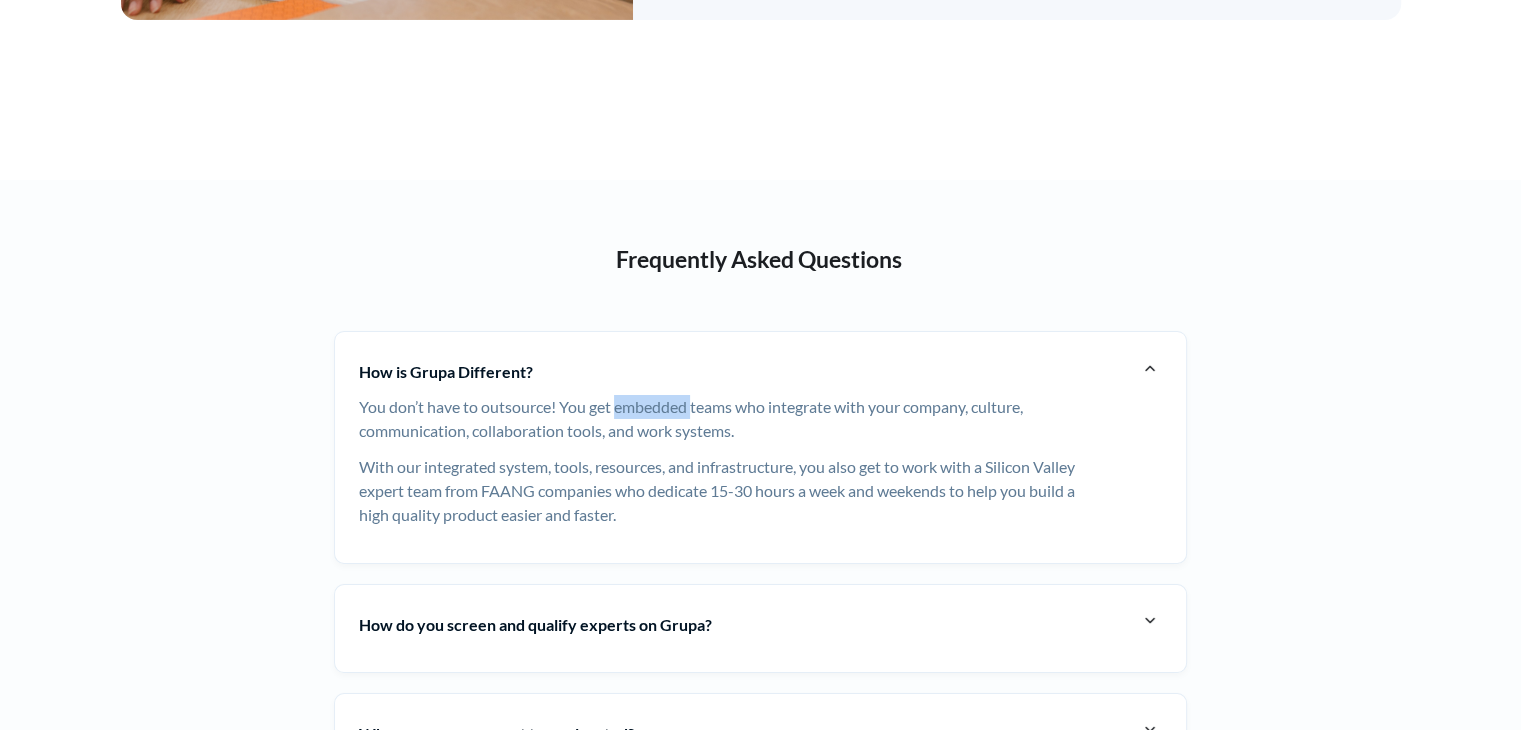 click on "You don’t have to outsource! You get embedded teams who integrate with your company, culture, communication, collaboration tools, and work systems." at bounding box center [724, 419] 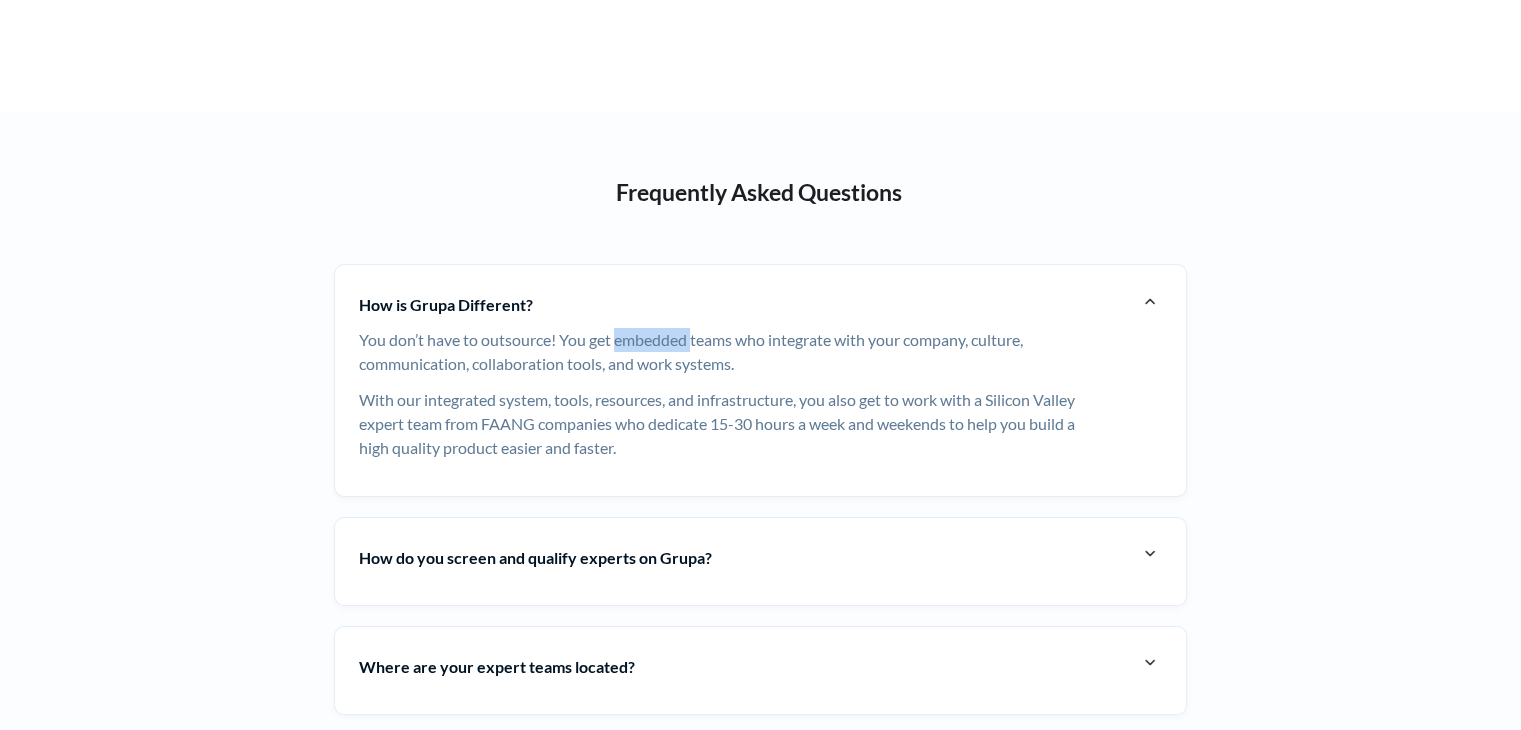 scroll, scrollTop: 7253, scrollLeft: 0, axis: vertical 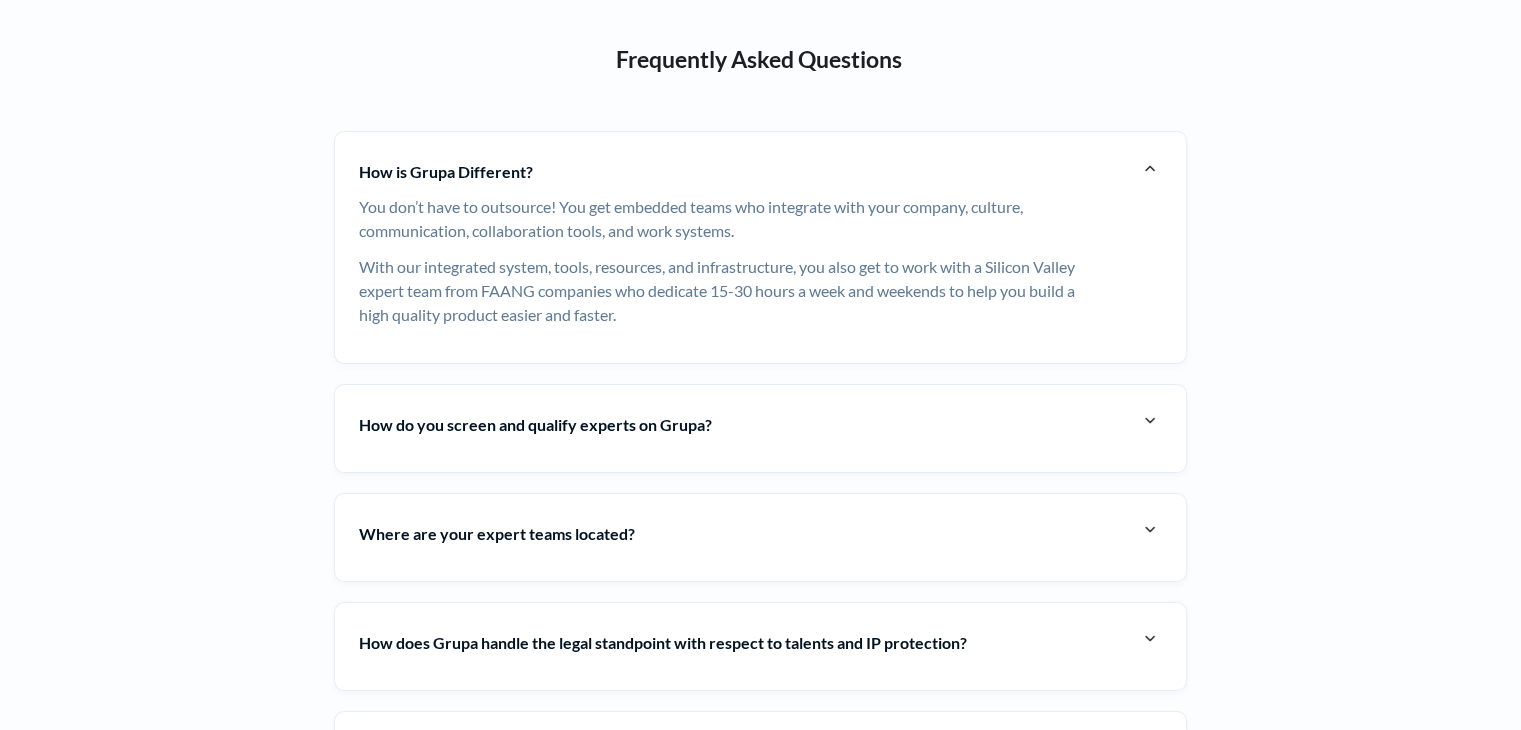 click on "Frequently Asked Questions How is Grupa Different? You don’t have to outsource! You get embedded teams who integrate with your company, culture, communication, collaboration tools, and work systems. With our integrated system, tools, resources, and infrastructure, you also get to work with a Silicon Valley expert team from FAANG companies who dedicate 15-30 hours a week and weekends to help you build a high quality product easier and faster. How do you screen and qualify experts on Grupa? To be a verified expert on Grupa, you must be a top talent from FAANG with a great past experience, communication skill, work attitude, and top-level professionalism. Grupa expert teams go through a vetting process that includes; portfolio review, review from previous clients, video interviews & background checks before they are activated. Where are your expert teams located? The expert teams on Grupa are currently located in [GEOGRAPHIC_DATA][PERSON_NAME], [US_STATE]. Are there any upfront costs? What is the pricing model?" at bounding box center (761, 605) 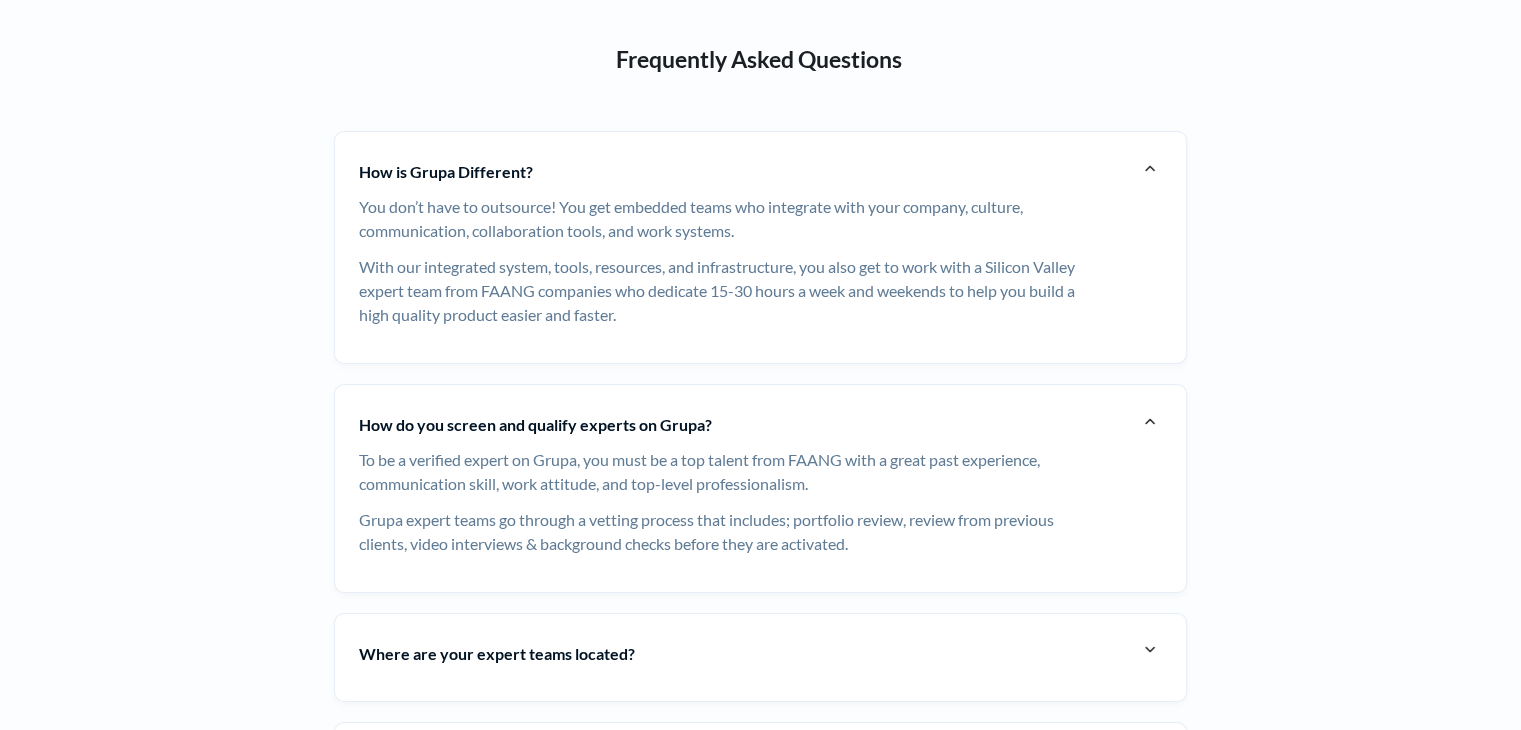 click on "How is Grupa Different?" at bounding box center (748, 171) 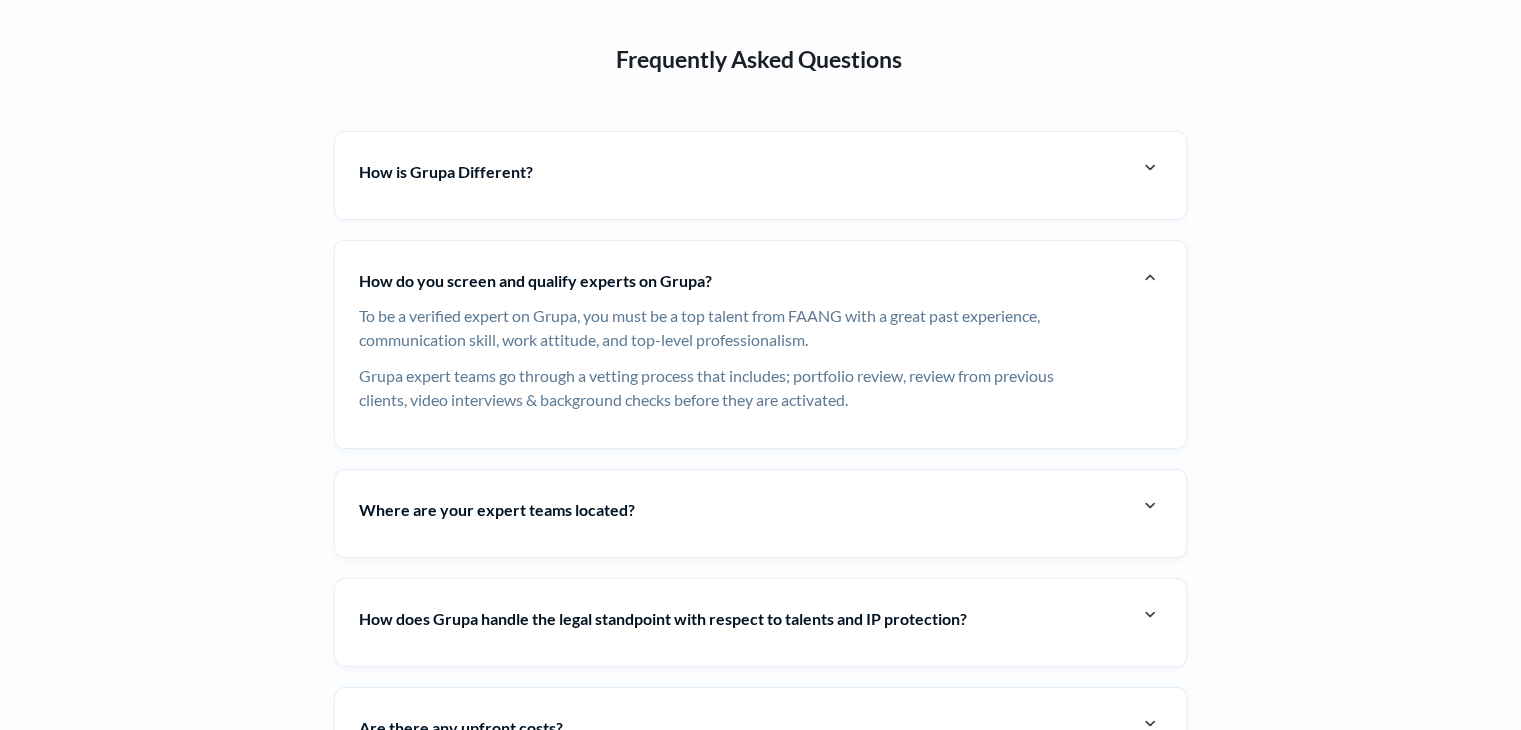 click at bounding box center (1150, 168) 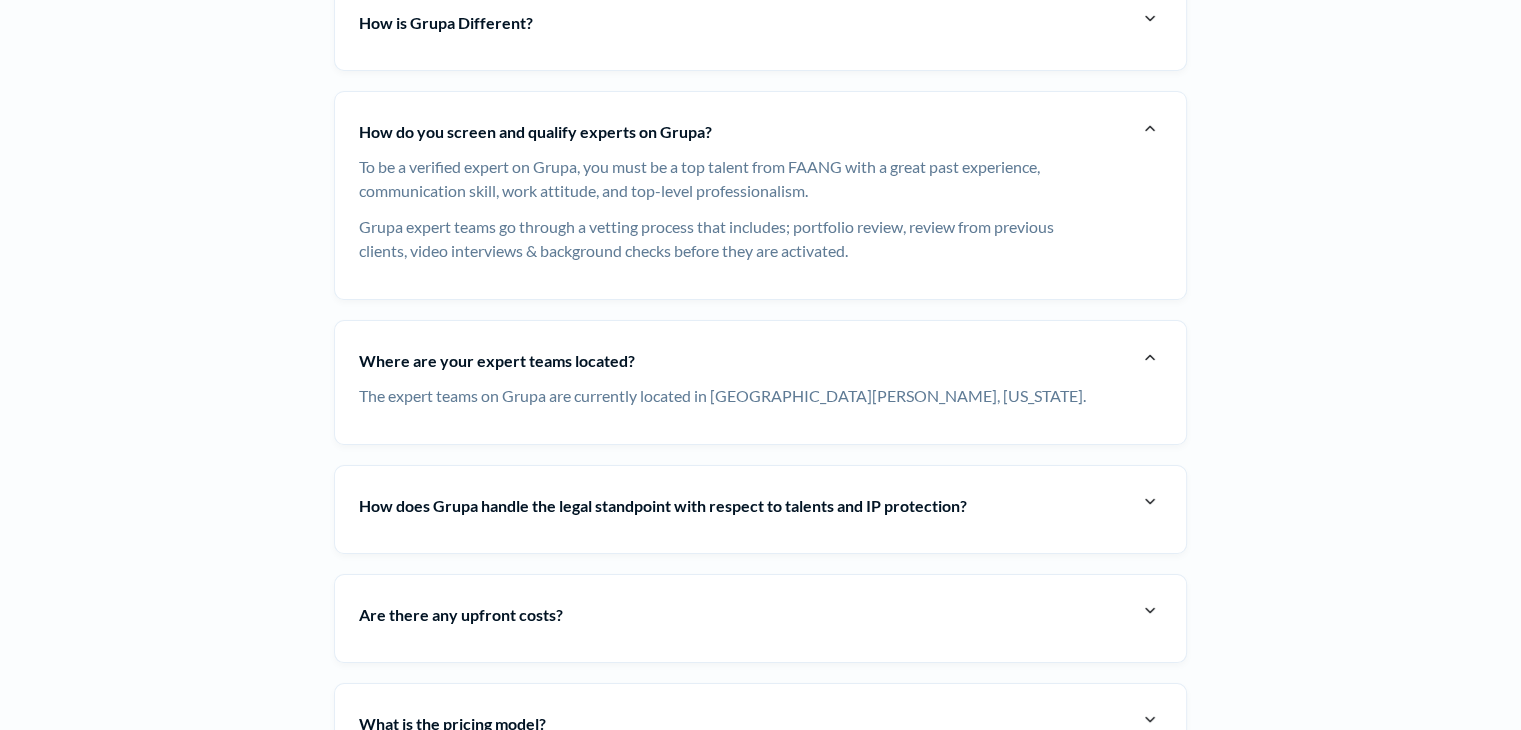 scroll, scrollTop: 7453, scrollLeft: 0, axis: vertical 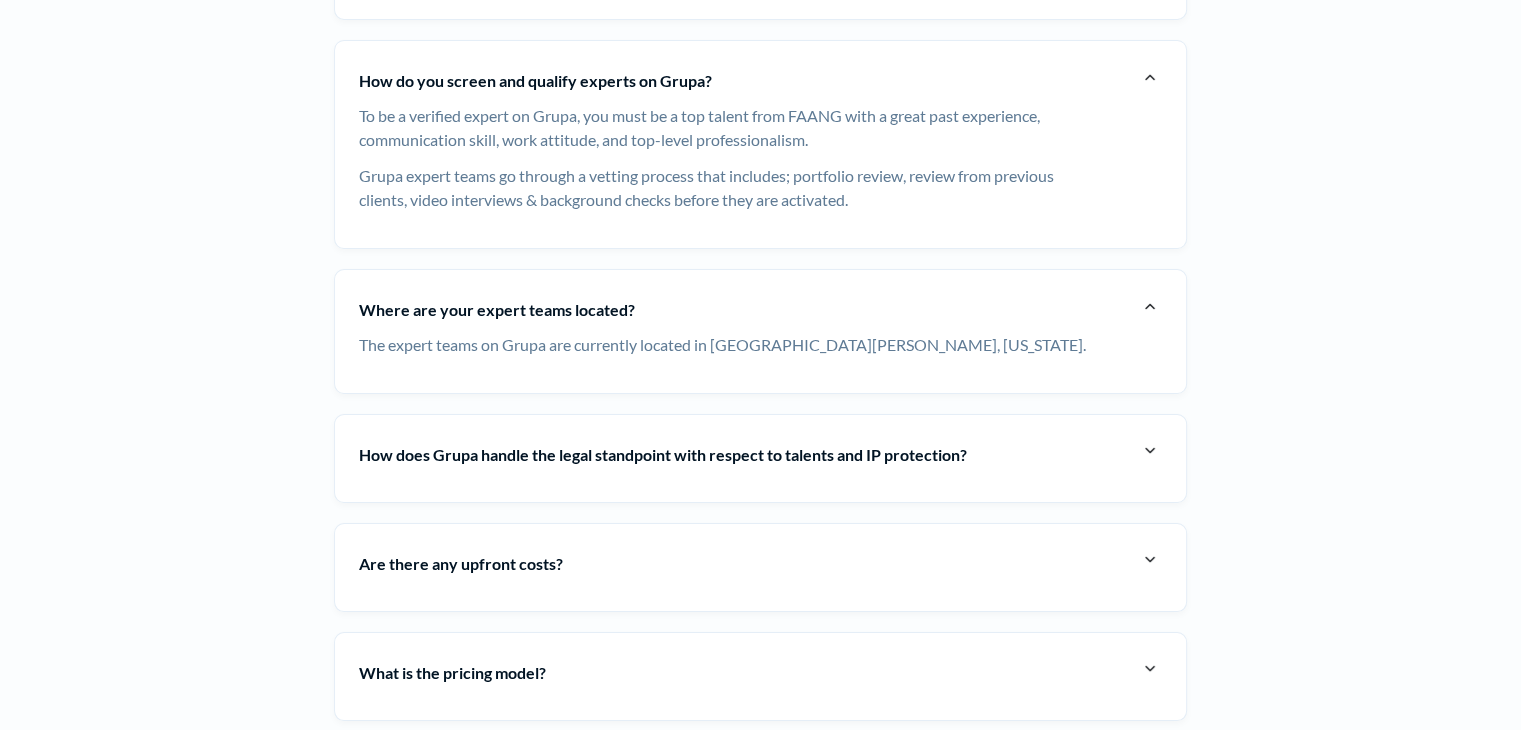click at bounding box center [1150, -32] 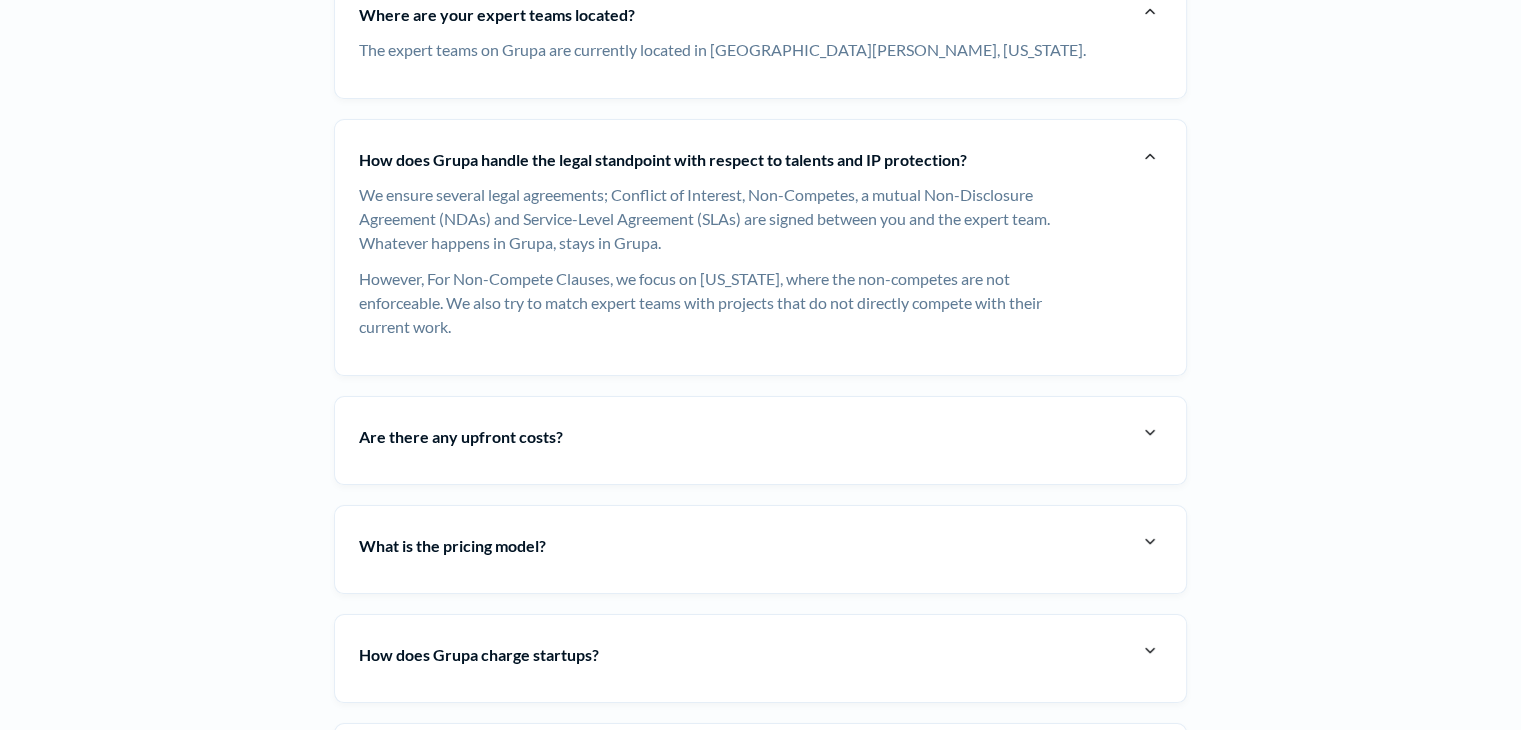 scroll, scrollTop: 7853, scrollLeft: 0, axis: vertical 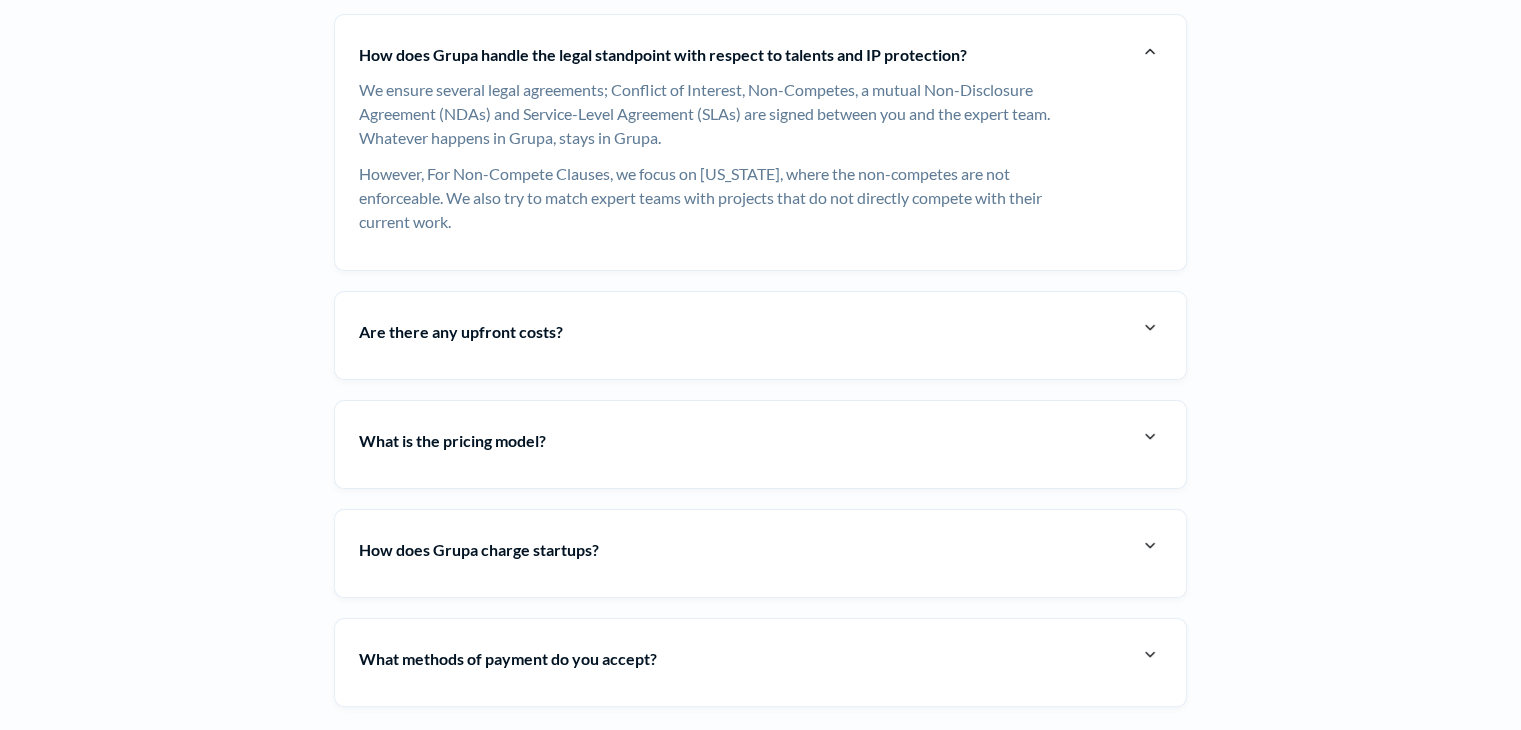 click at bounding box center (1150, -432) 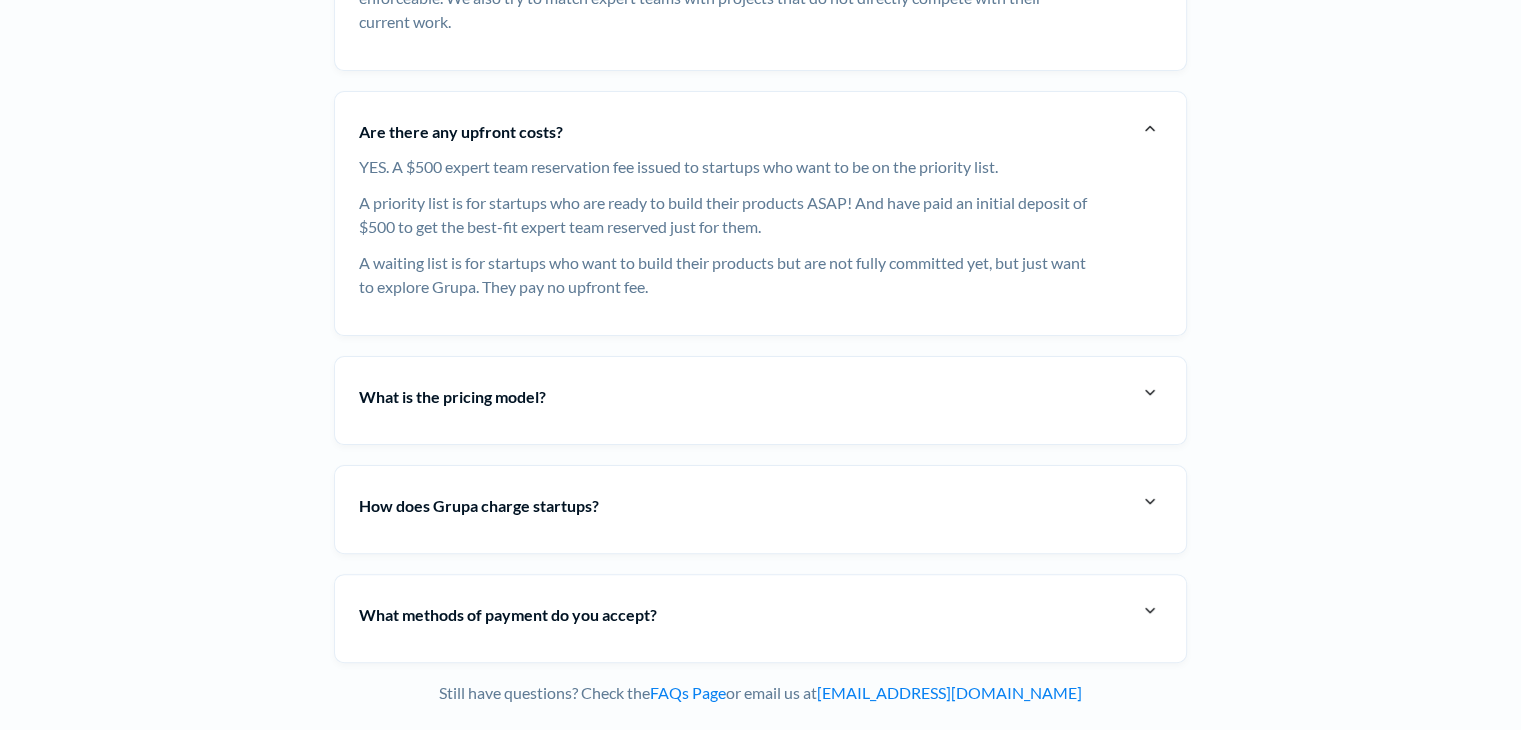 scroll, scrollTop: 8153, scrollLeft: 0, axis: vertical 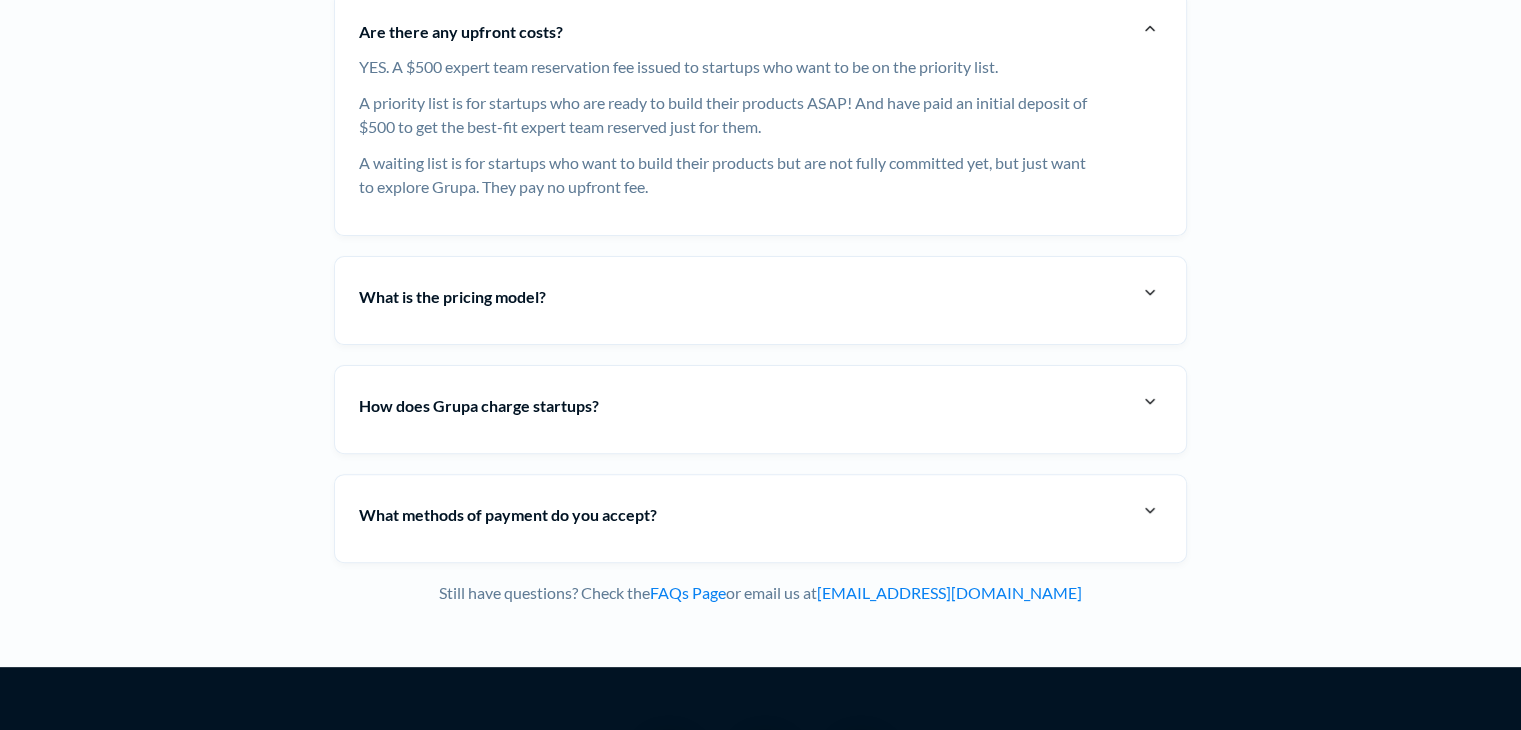 click at bounding box center [1150, -732] 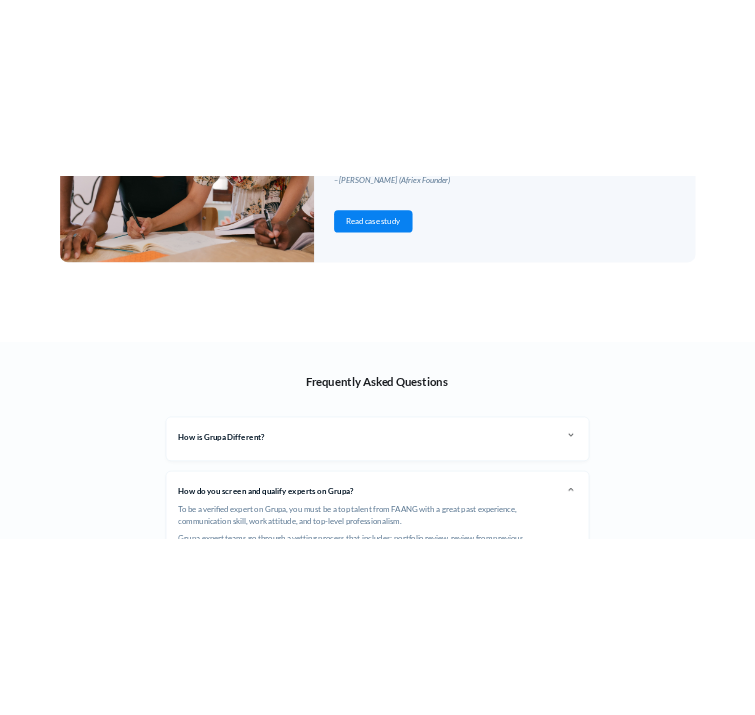 scroll, scrollTop: 6453, scrollLeft: 0, axis: vertical 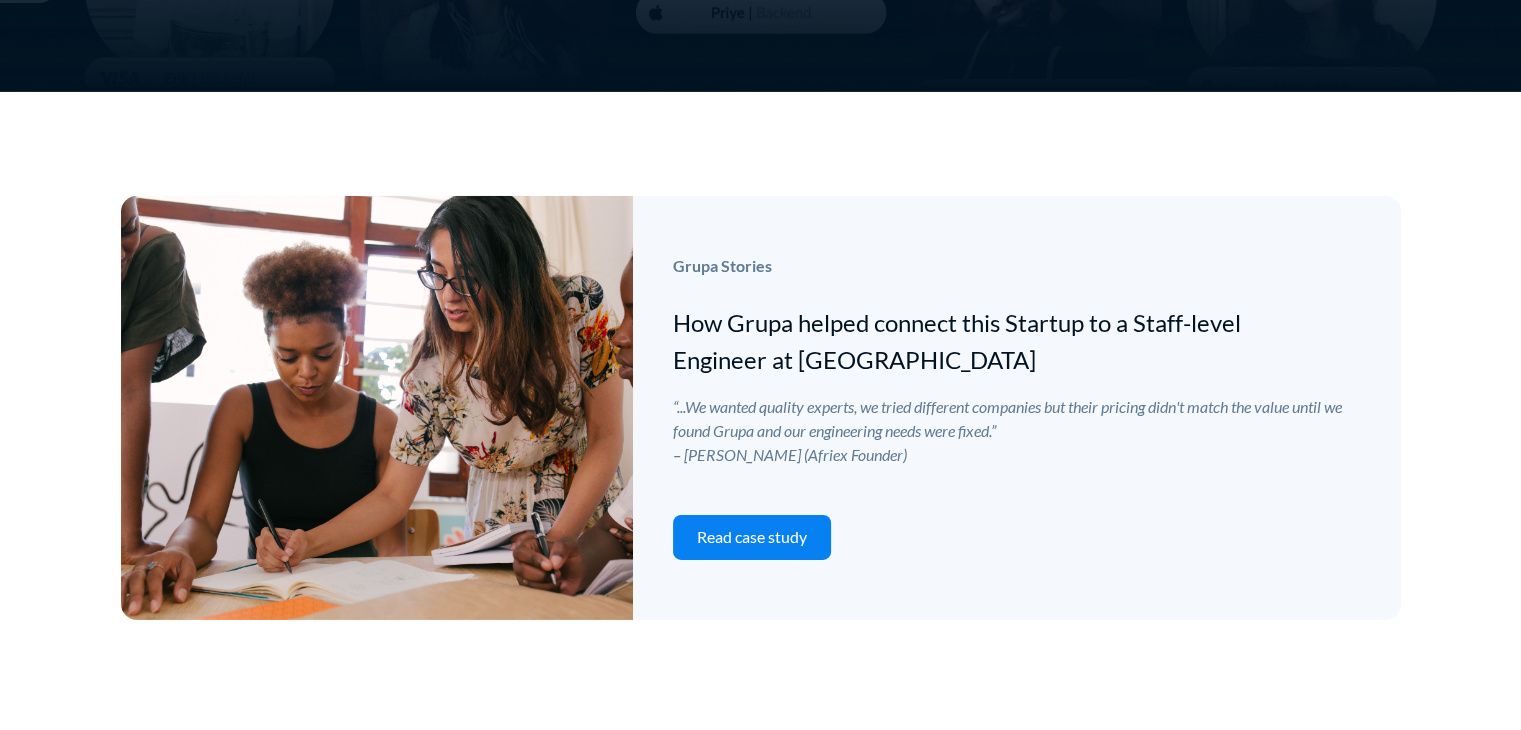 click on "How Grupa helped connect this Startup to a Staff-level Engineer at [GEOGRAPHIC_DATA]" at bounding box center (984, 341) 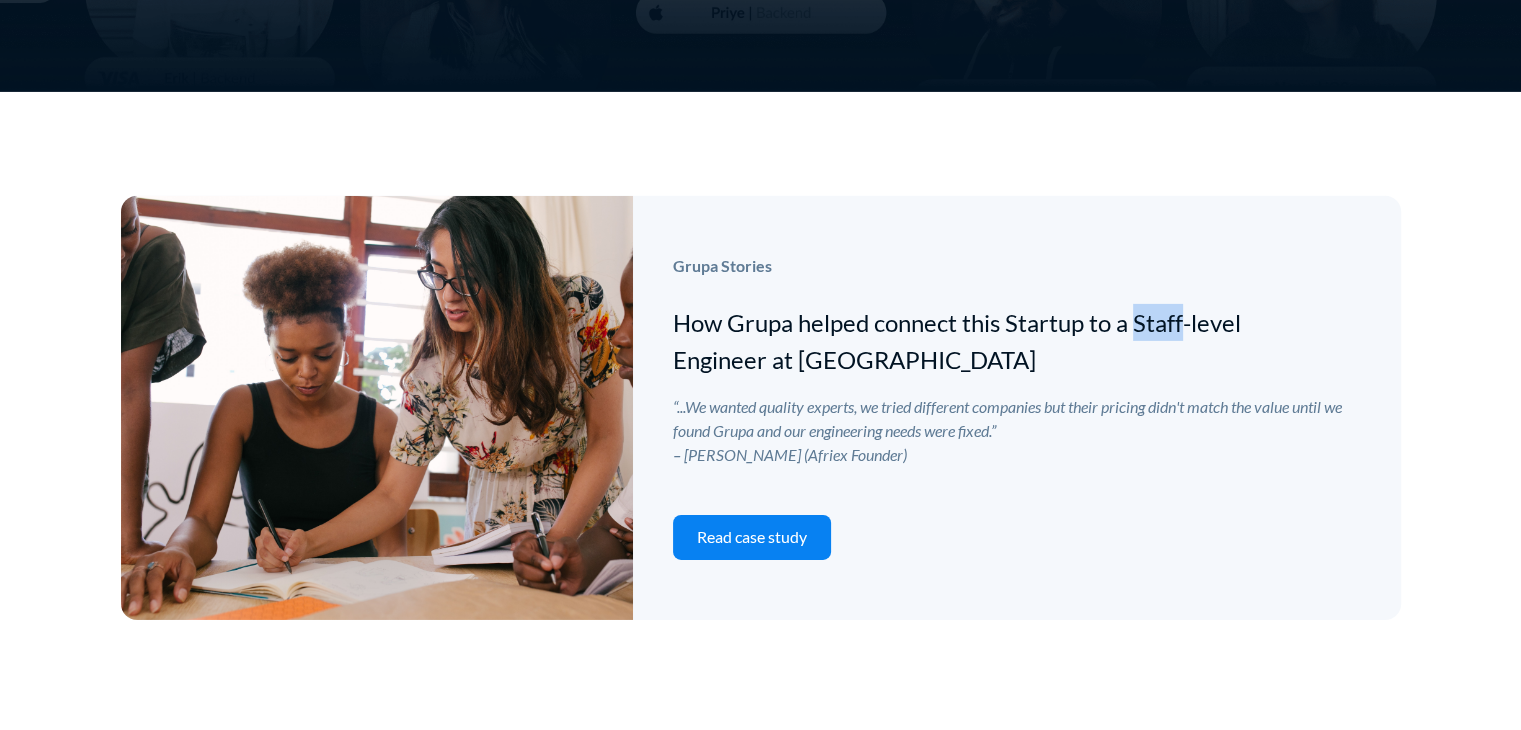 click on "How Grupa helped connect this Startup to a Staff-level Engineer at [GEOGRAPHIC_DATA]" at bounding box center [984, 341] 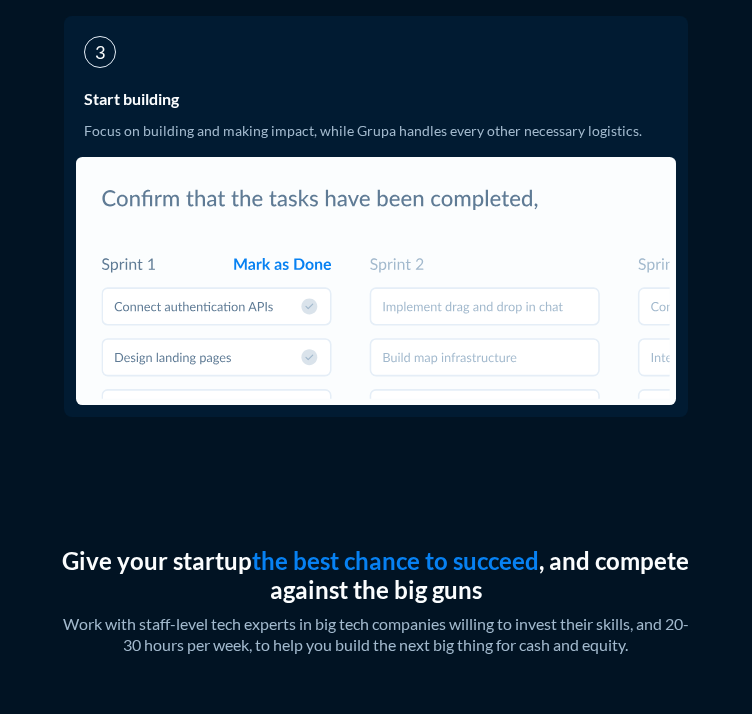scroll, scrollTop: 5196, scrollLeft: 0, axis: vertical 